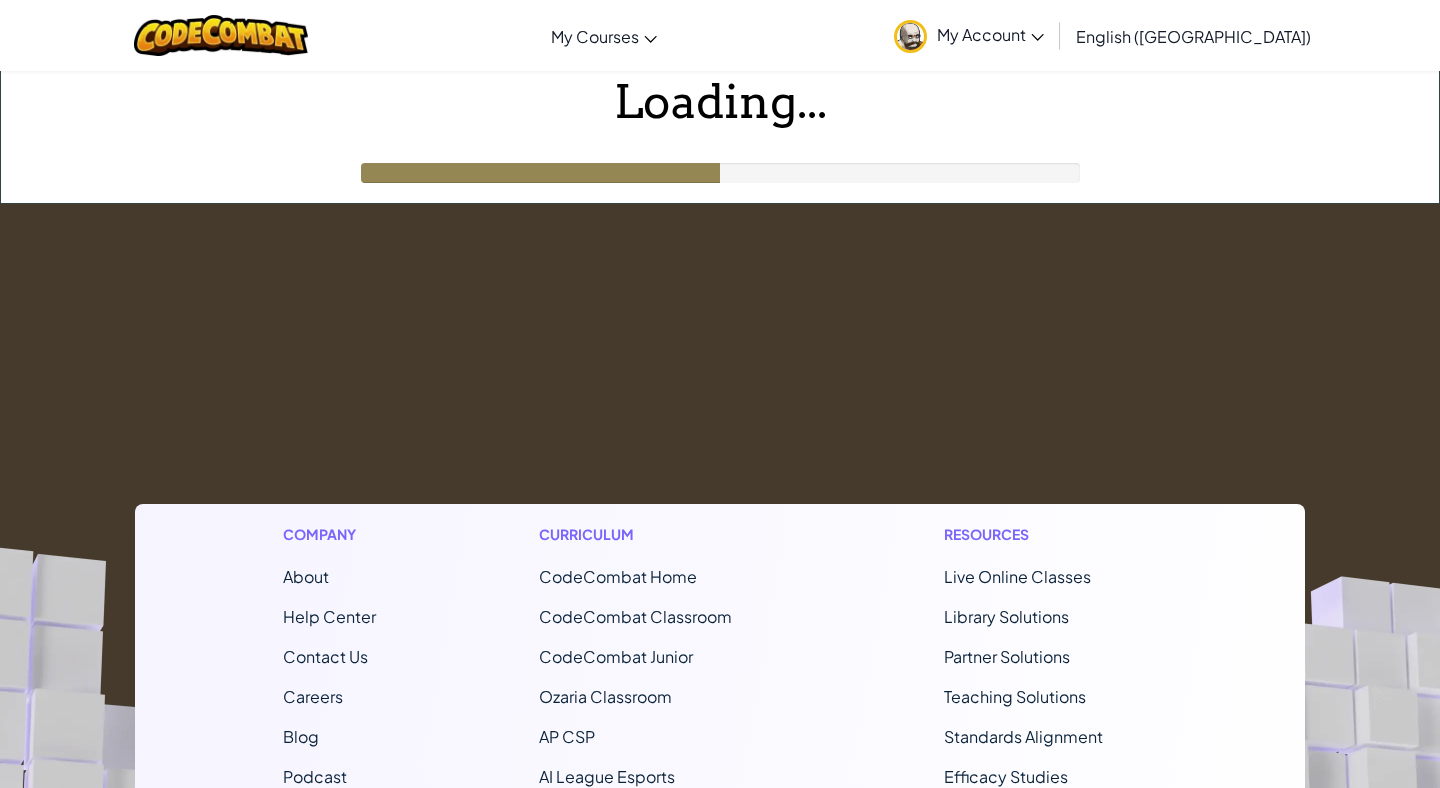 scroll, scrollTop: 0, scrollLeft: 0, axis: both 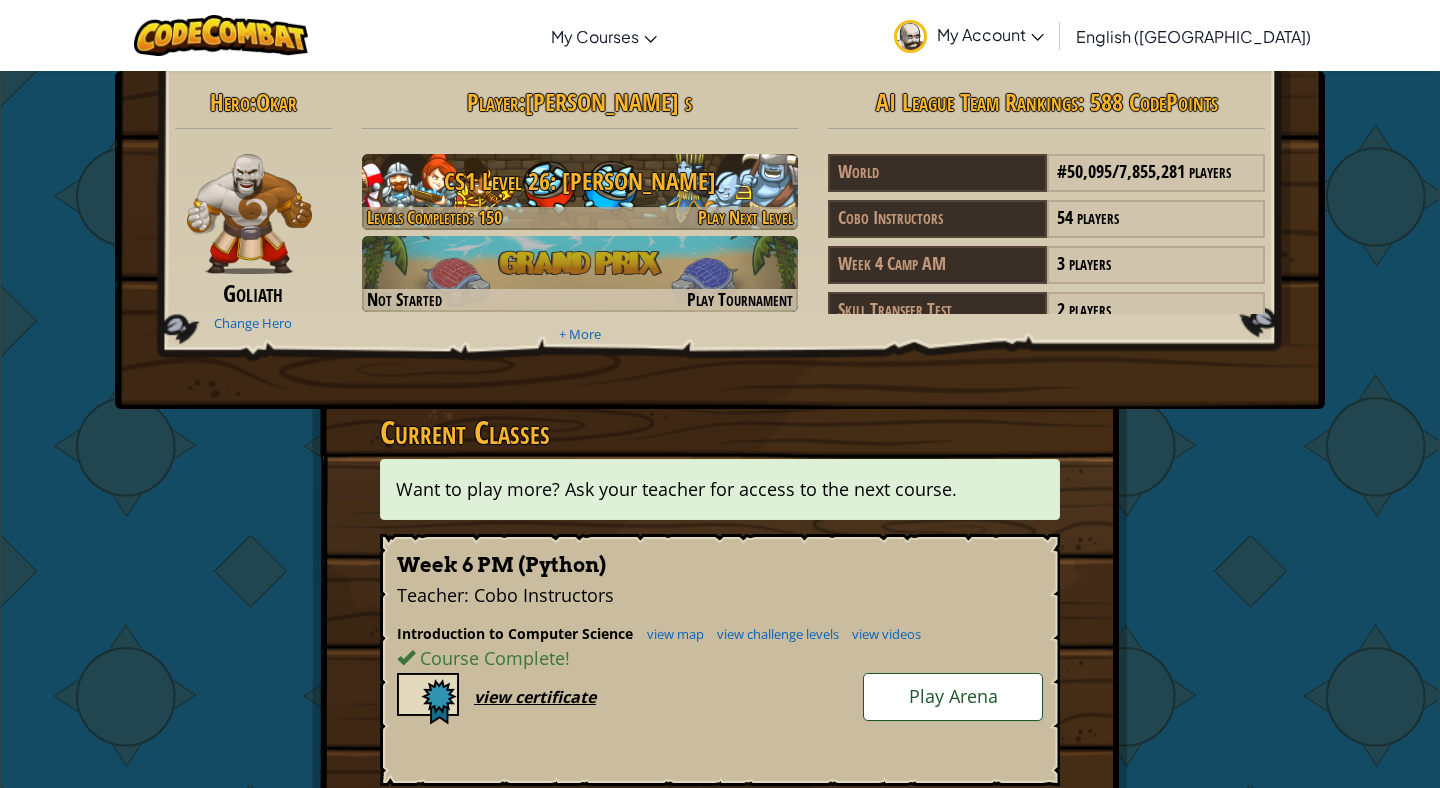 click on "CS1 Level 26: [PERSON_NAME]" at bounding box center [580, 181] 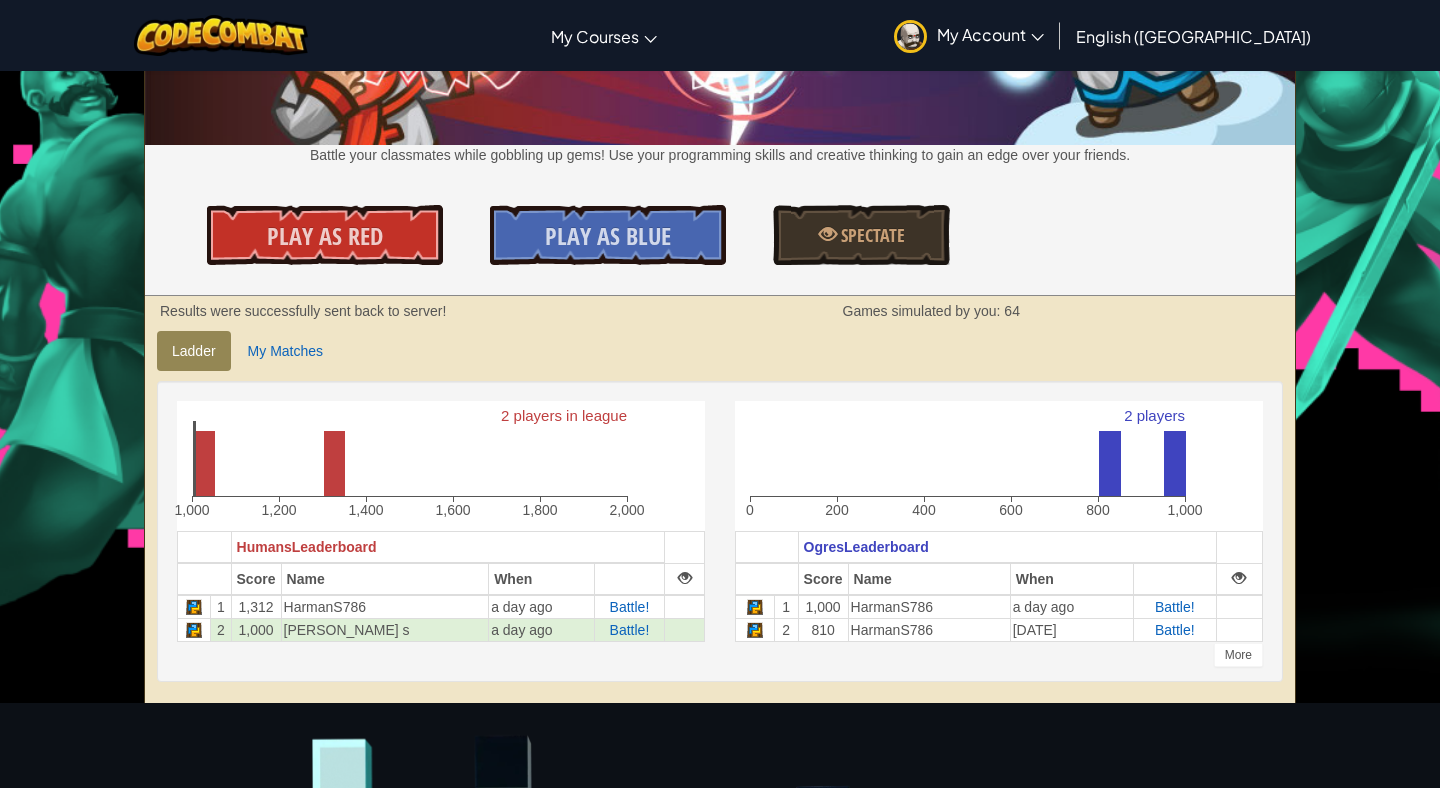 scroll, scrollTop: 204, scrollLeft: 0, axis: vertical 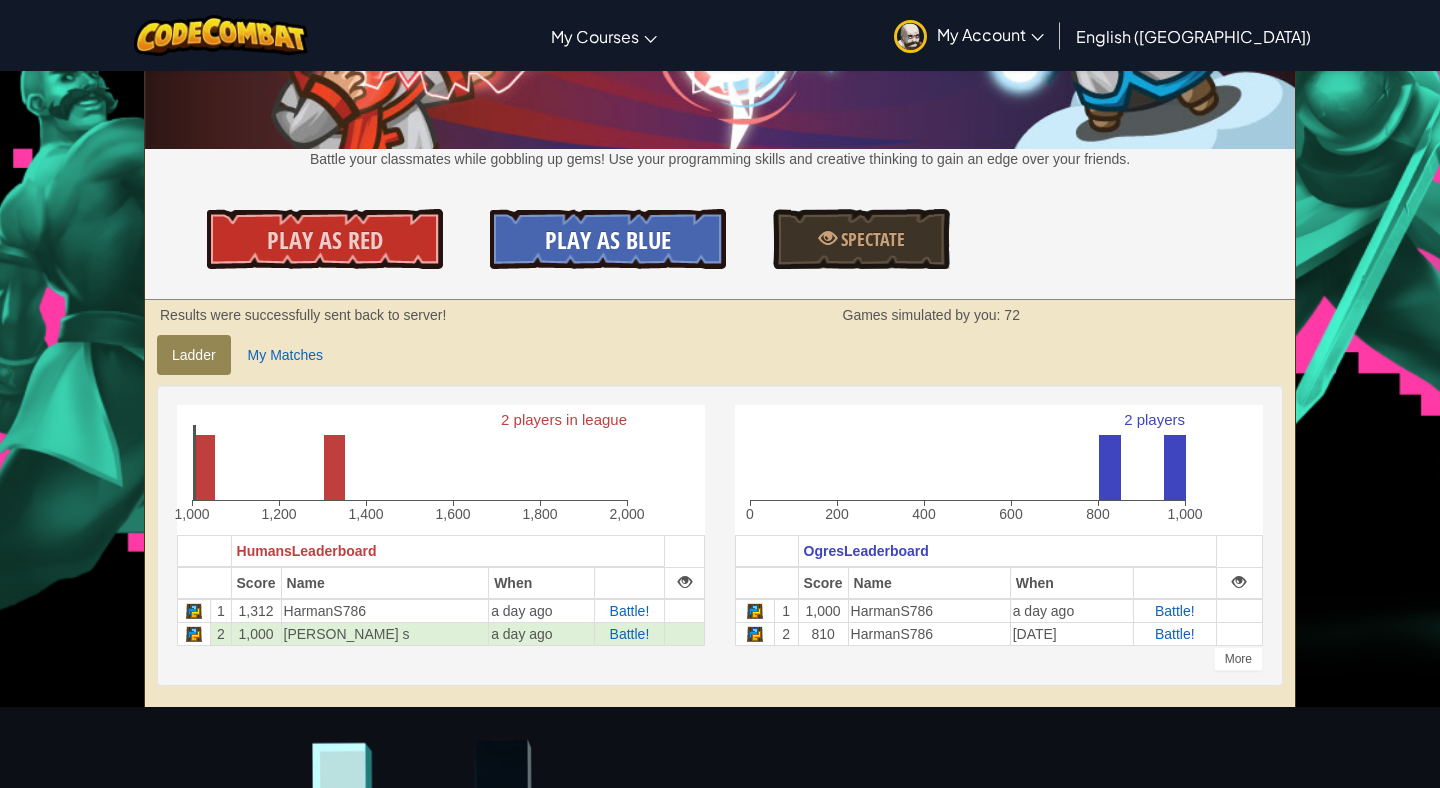 click on "Play As Blue" at bounding box center (608, 240) 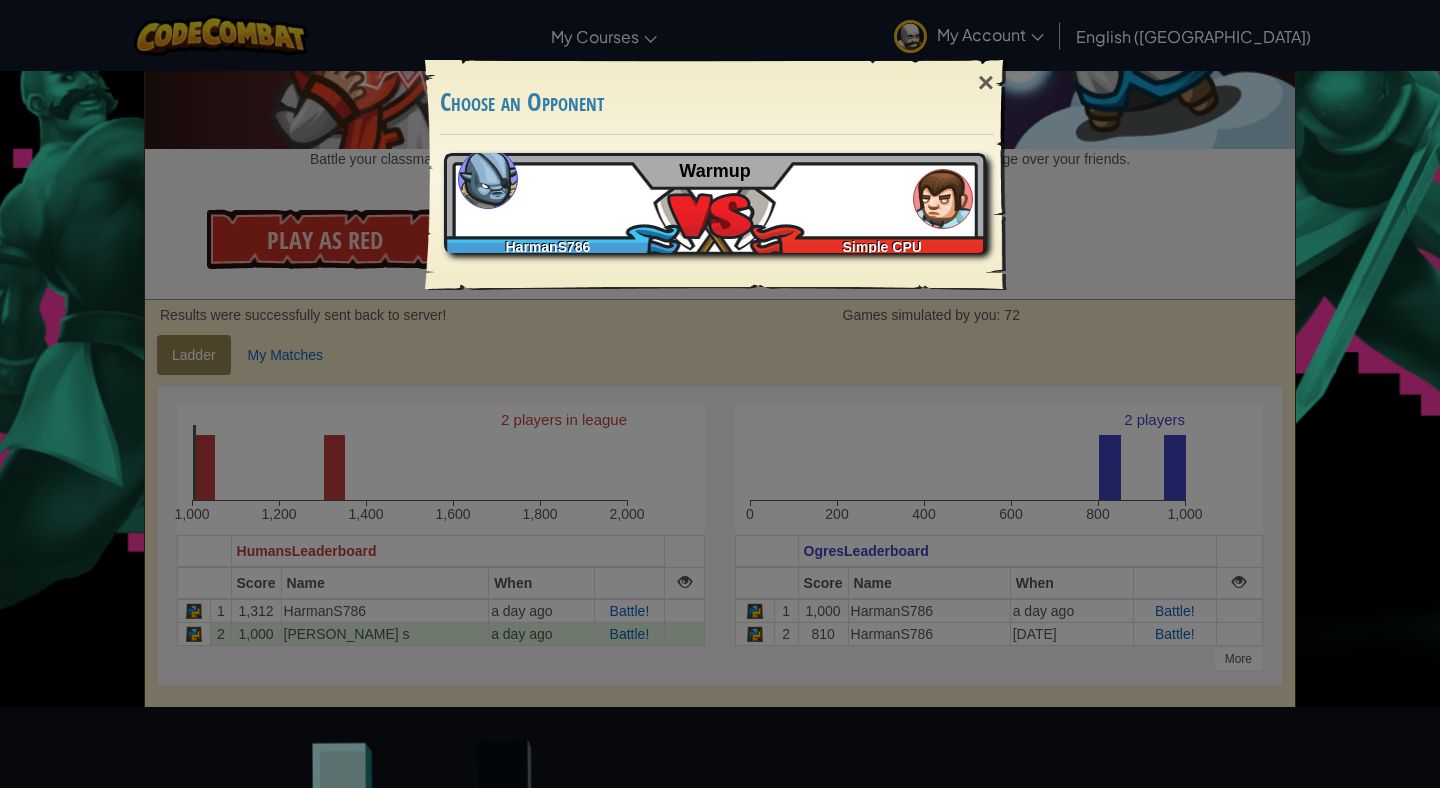 click at bounding box center (943, 199) 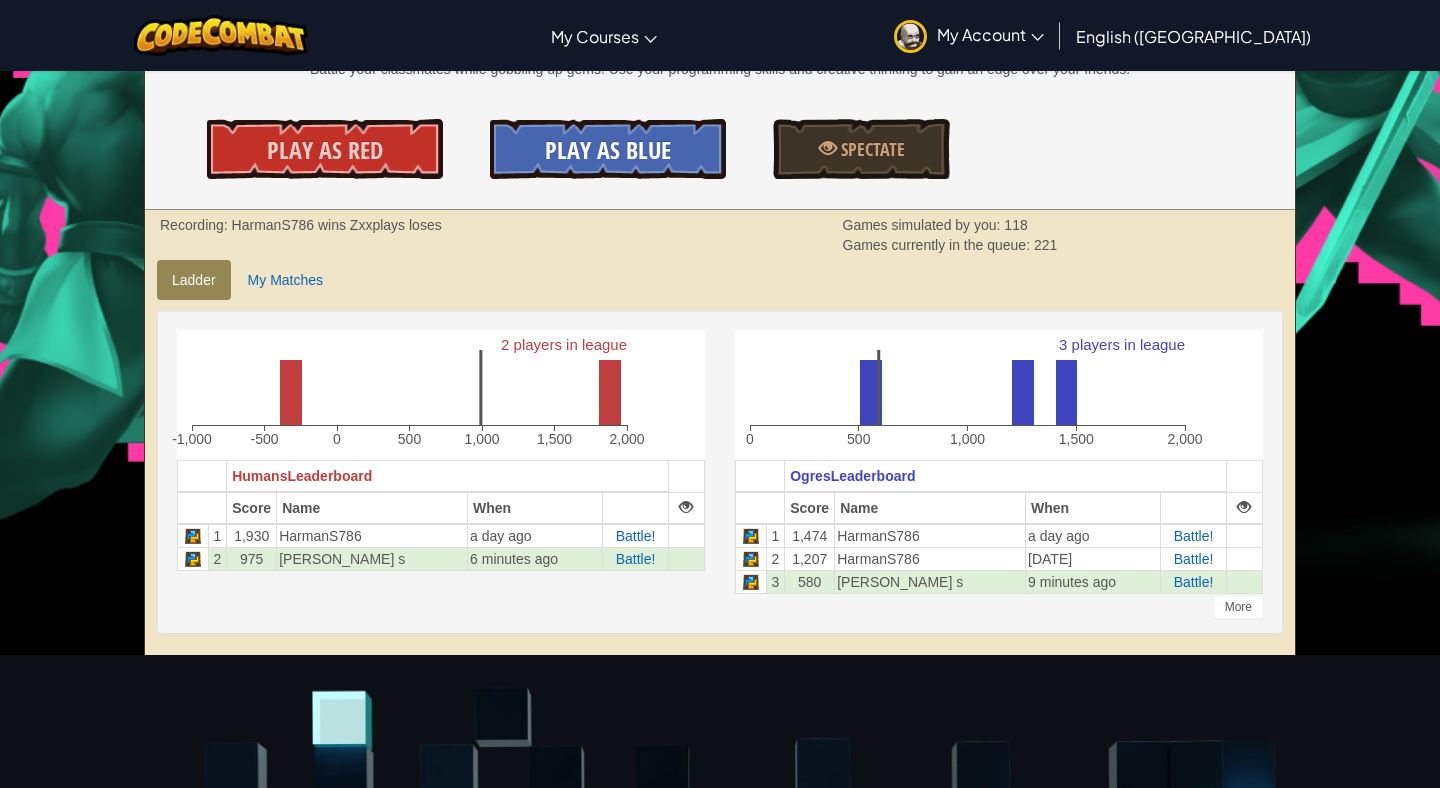 scroll, scrollTop: 301, scrollLeft: 0, axis: vertical 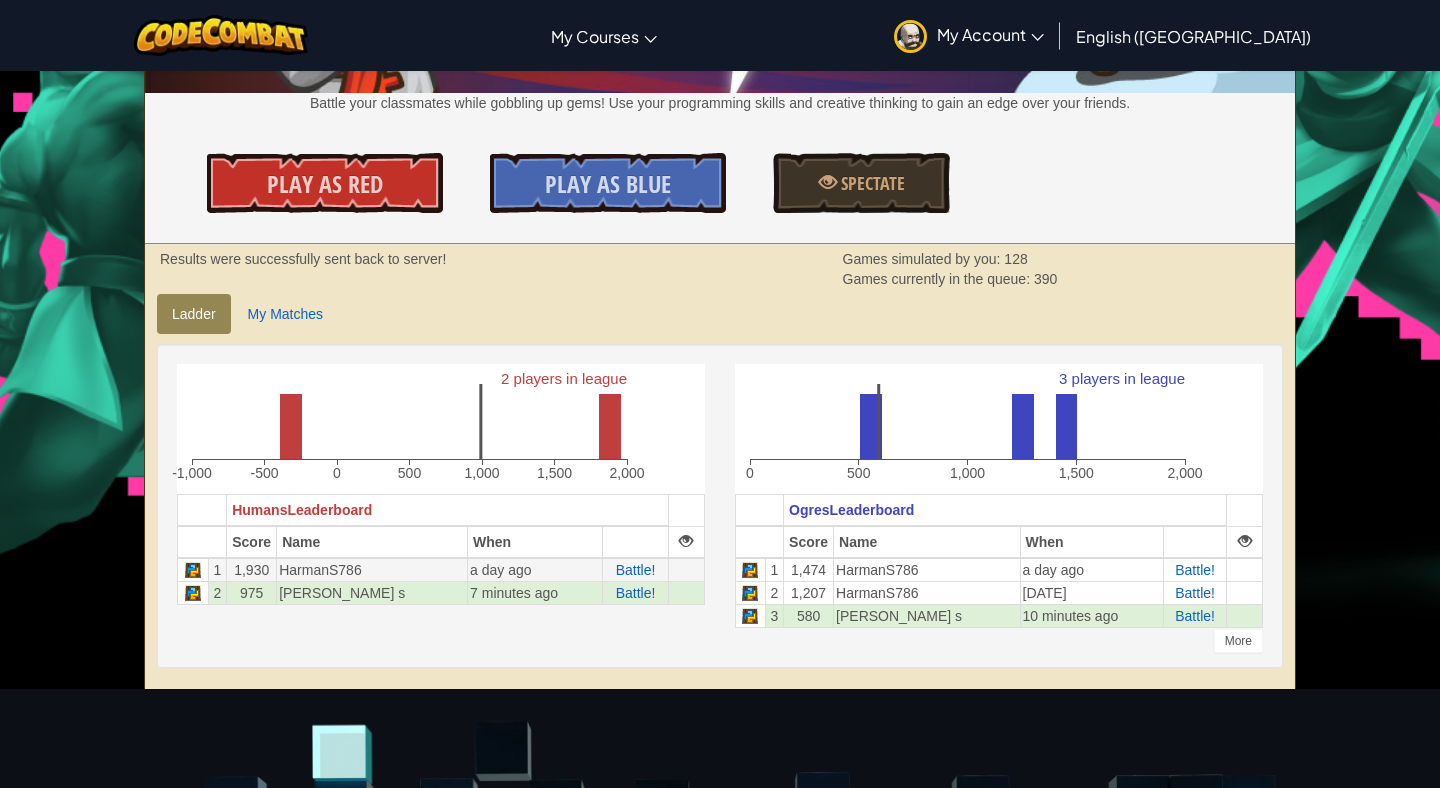 click on "HarmanS786" at bounding box center (372, 570) 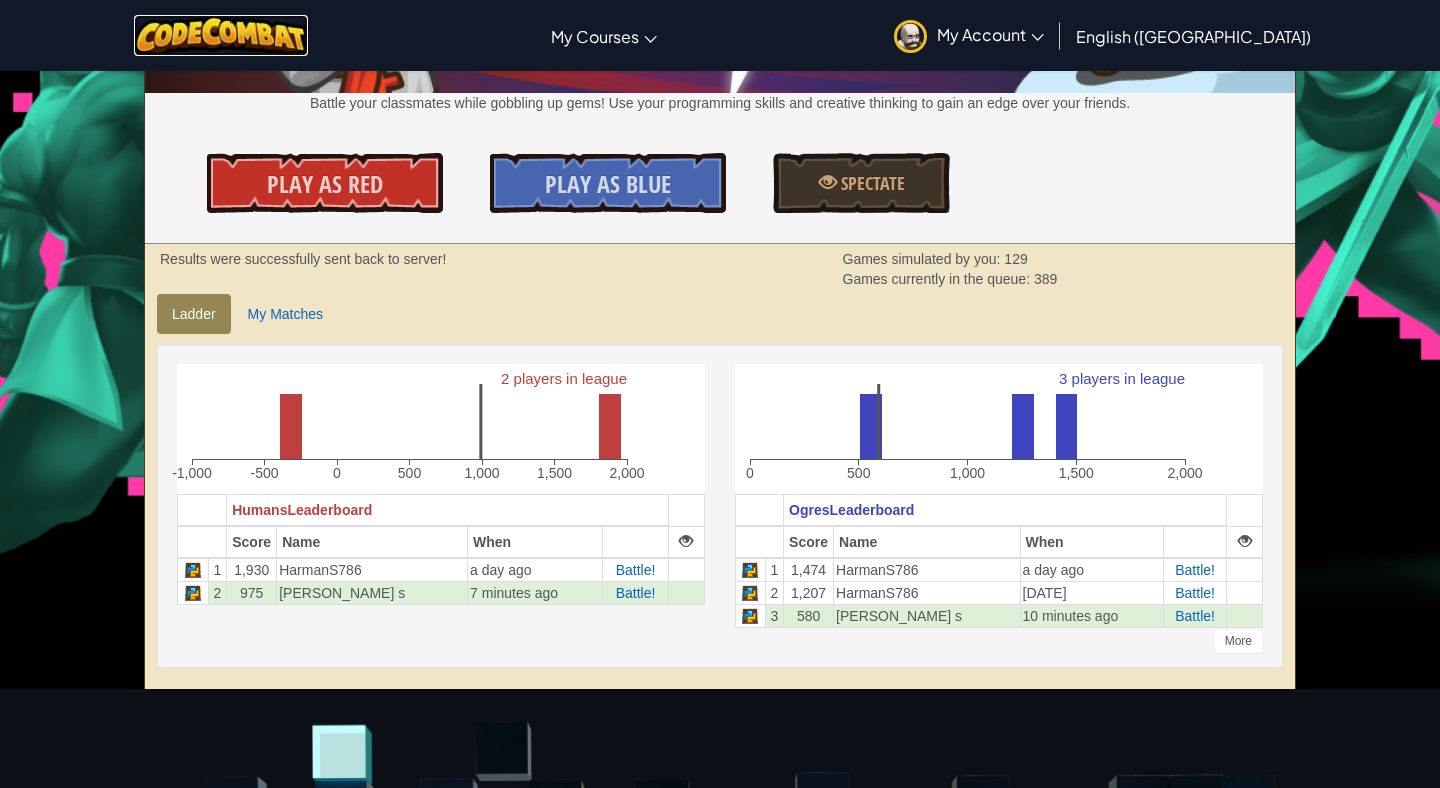 click at bounding box center [221, 35] 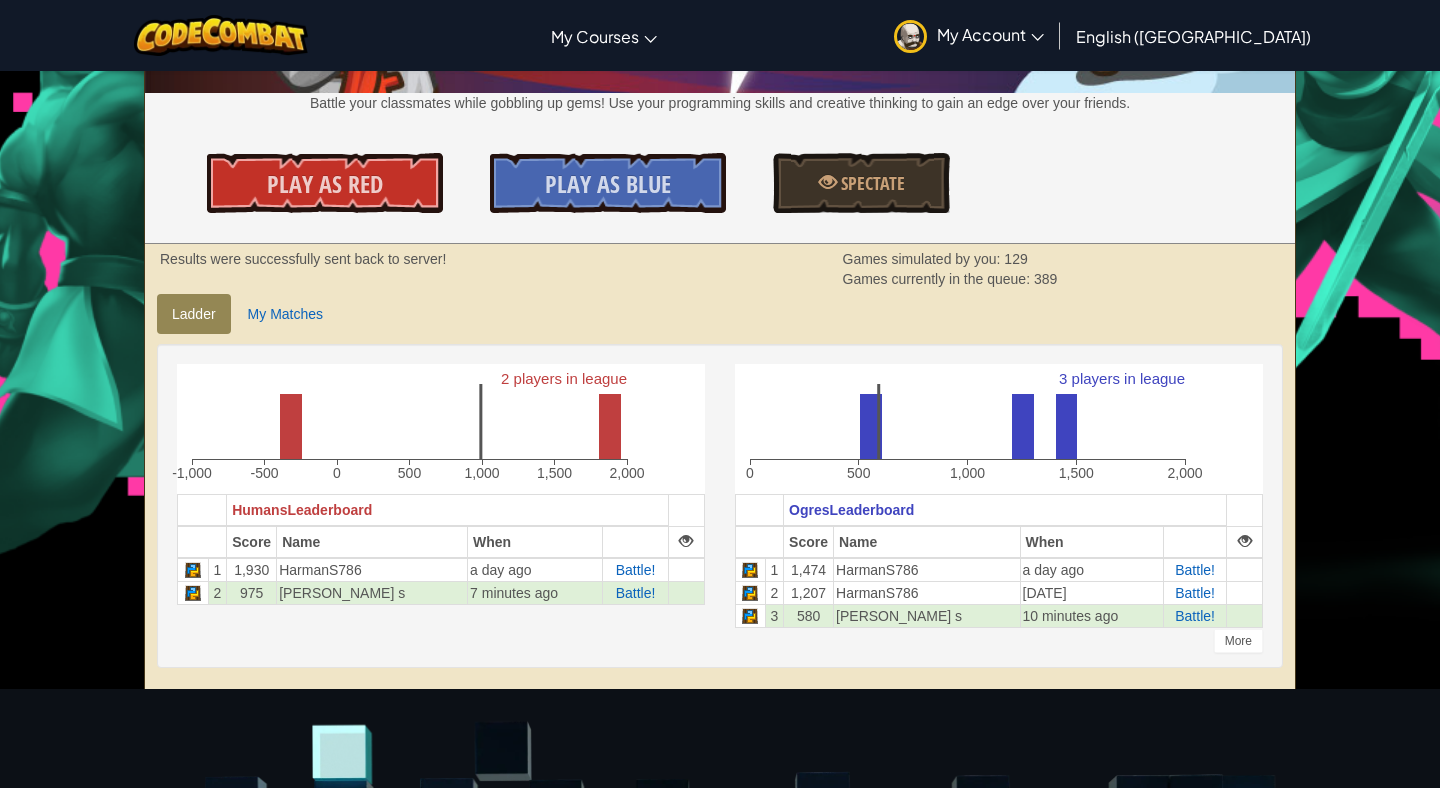 scroll, scrollTop: 0, scrollLeft: 0, axis: both 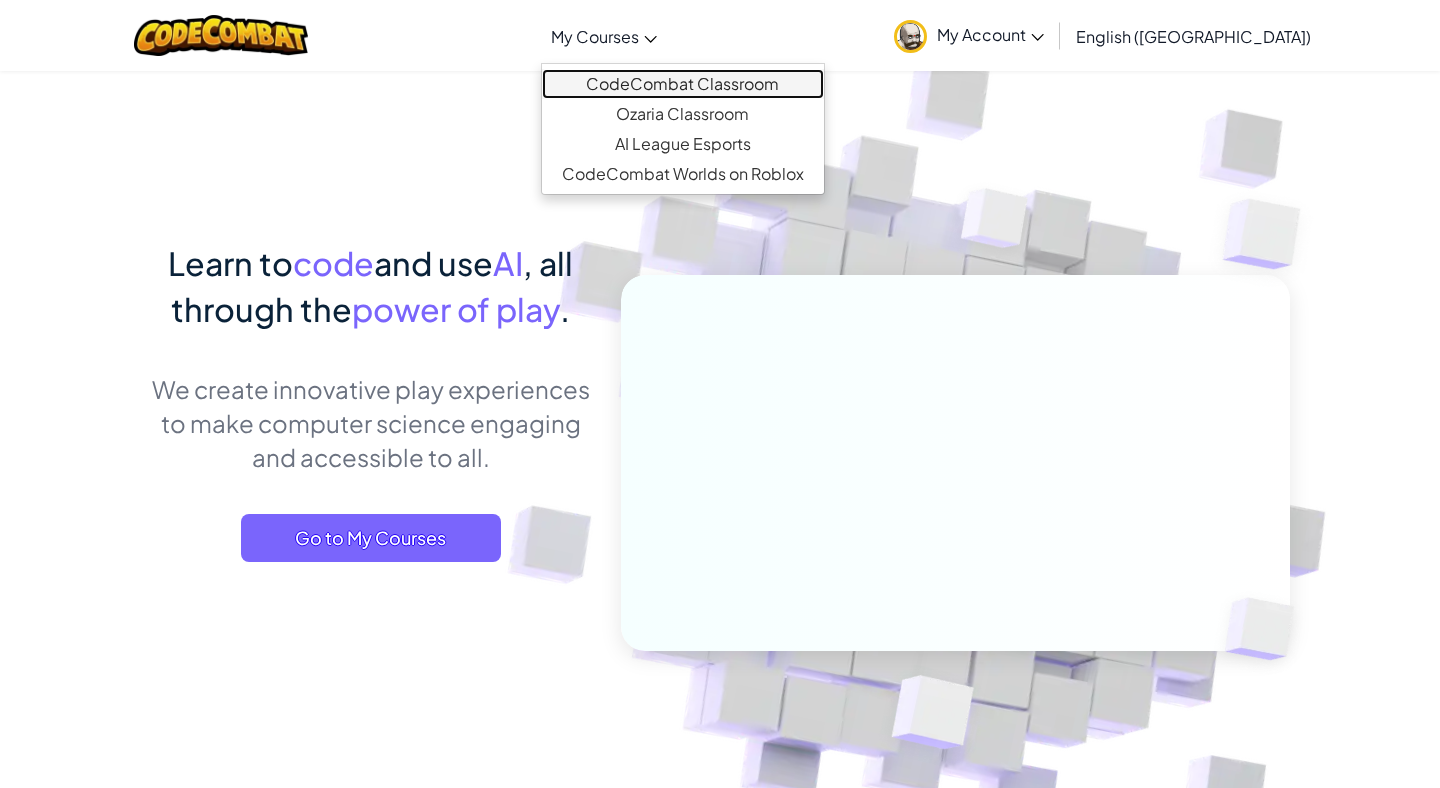 click on "CodeCombat Classroom" at bounding box center (683, 84) 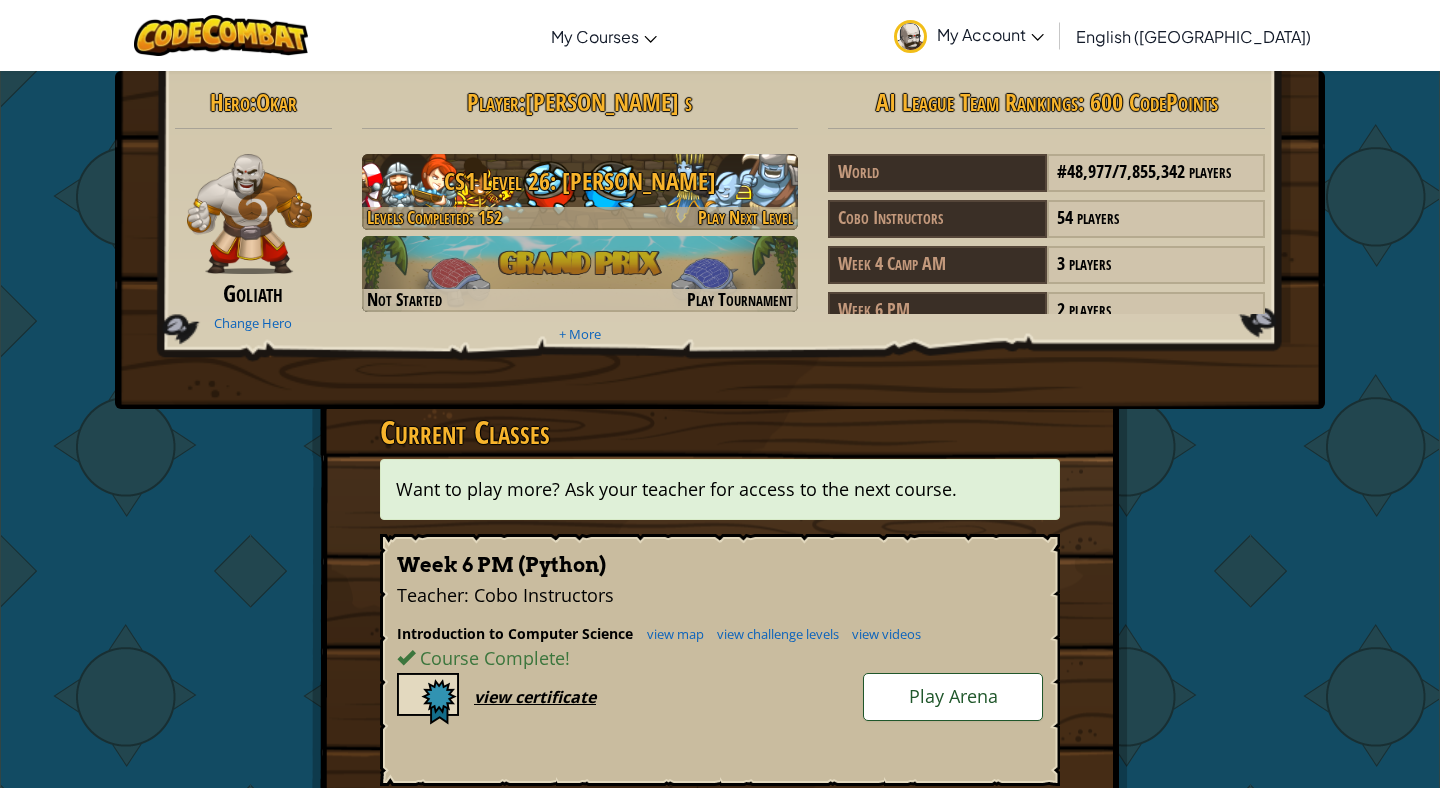 click on "CS1 Level 26: [PERSON_NAME]" at bounding box center (580, 181) 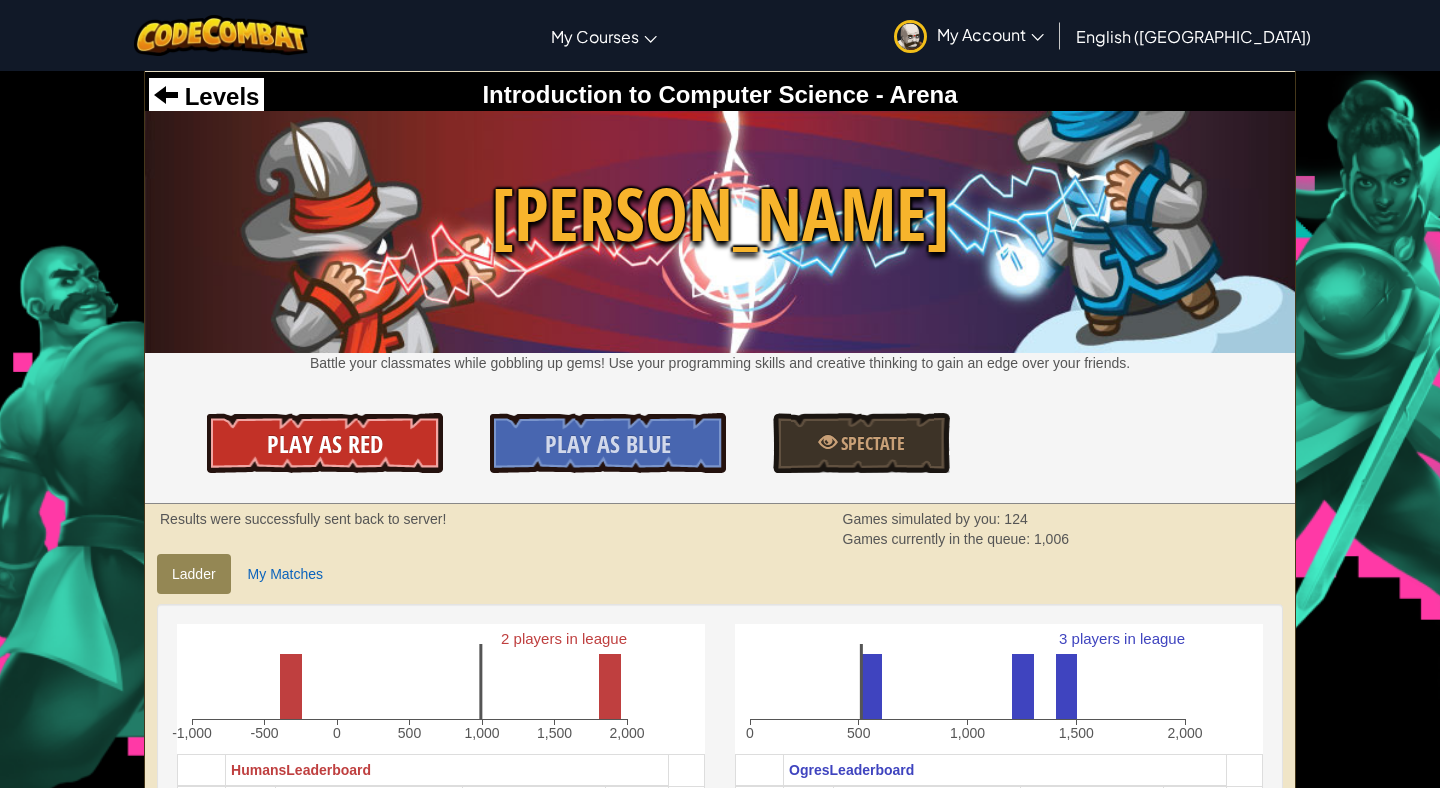 scroll, scrollTop: 171, scrollLeft: 0, axis: vertical 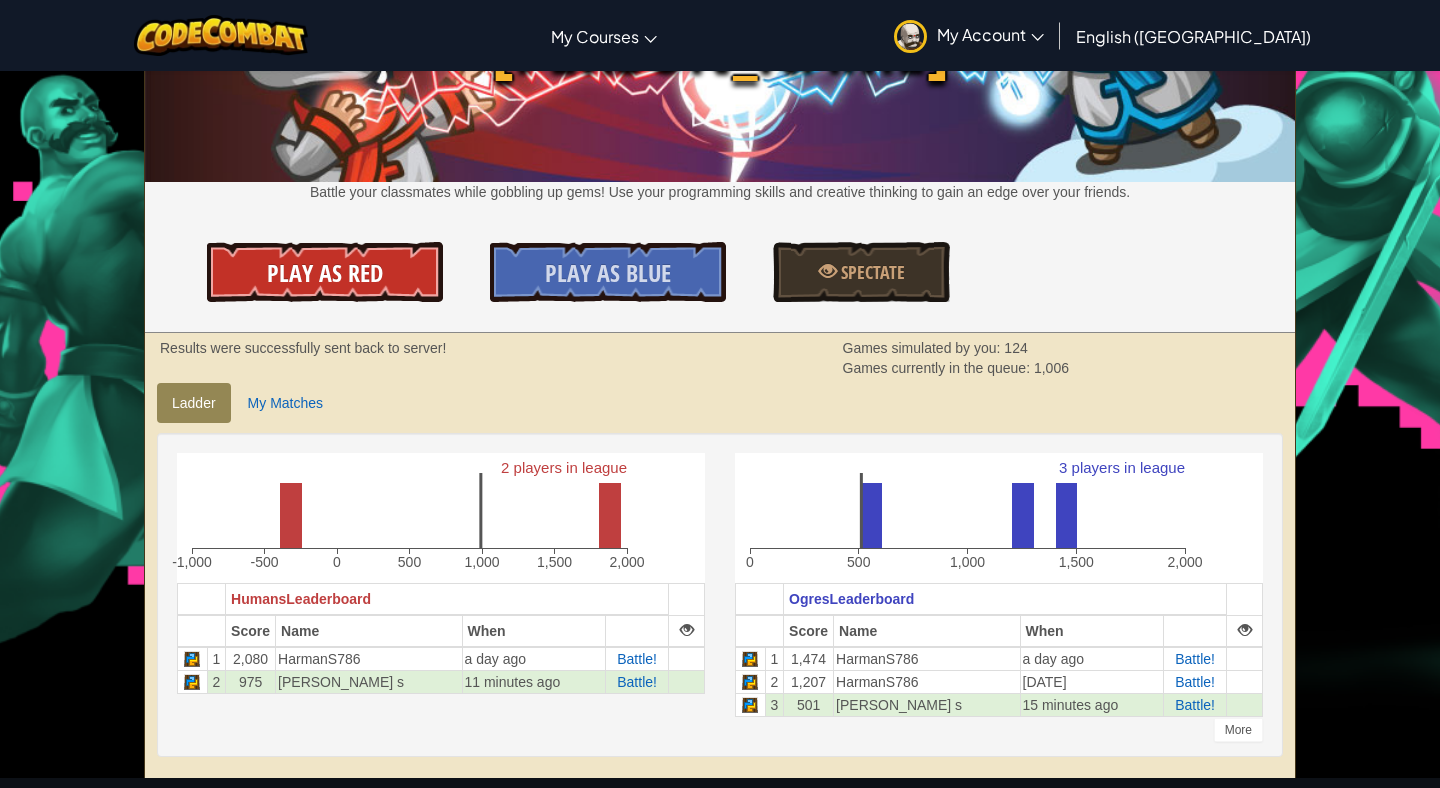 click on "Play As Red" at bounding box center [325, 273] 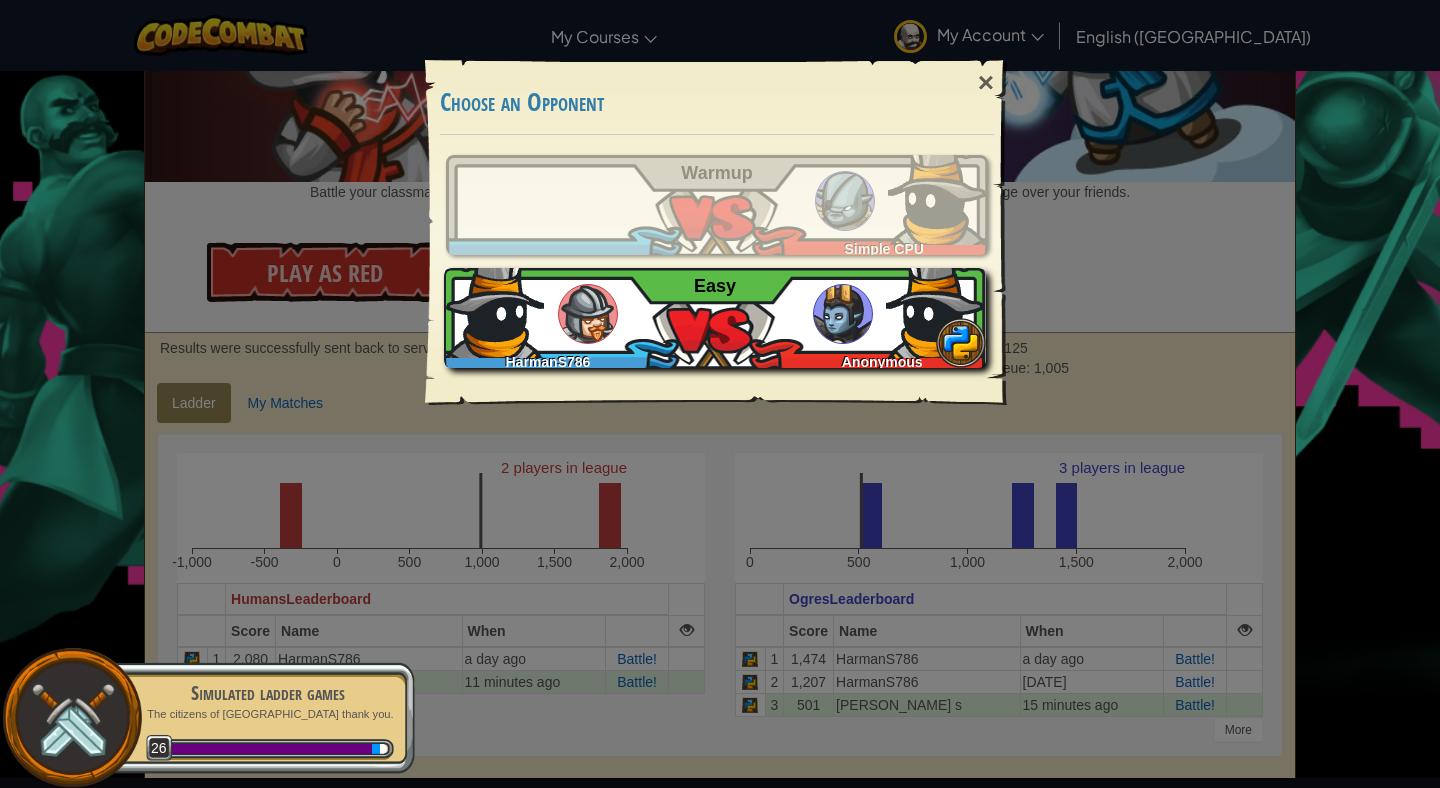 click on "HarmanS786 Anonymous Easy" at bounding box center [715, 318] 